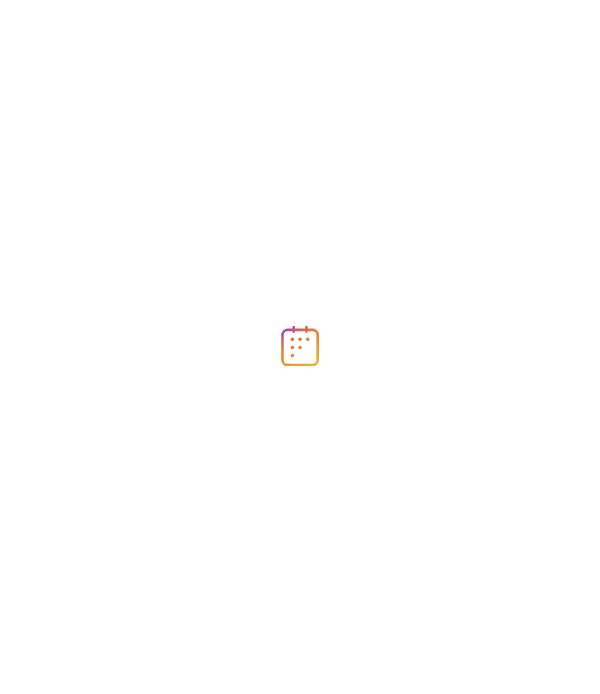 scroll, scrollTop: 0, scrollLeft: 0, axis: both 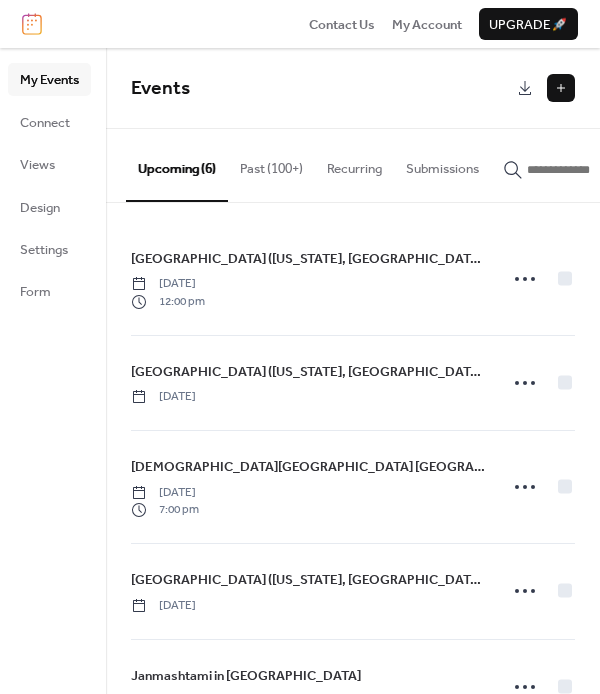 click on "Events" at bounding box center [321, 89] 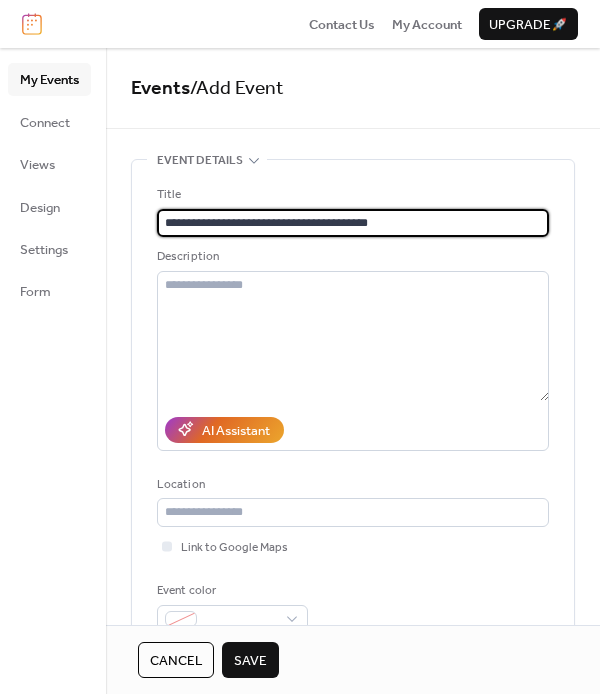 click on "**********" at bounding box center (353, 223) 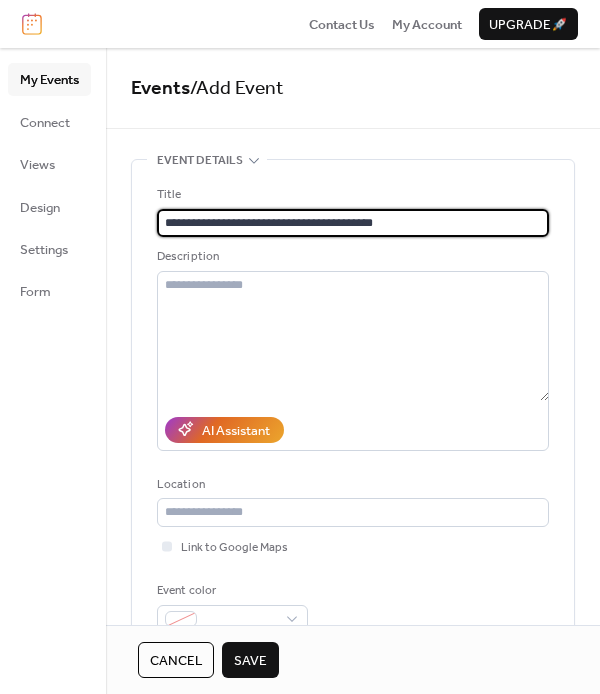 click on "**********" at bounding box center [353, 223] 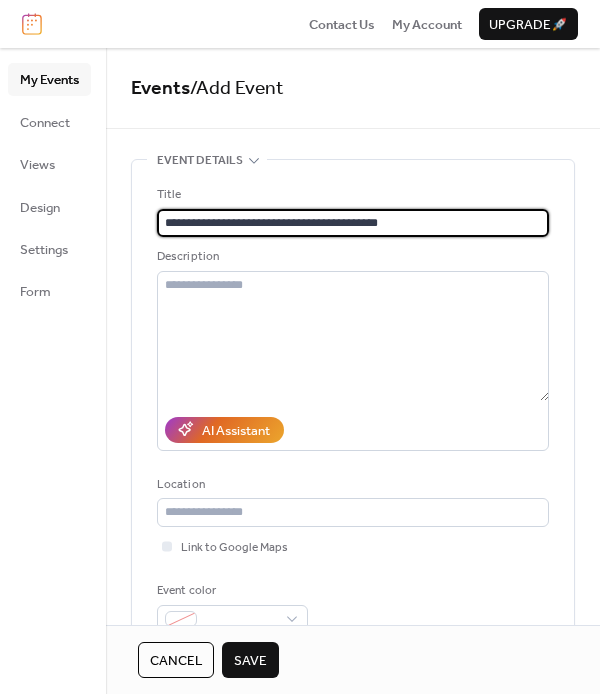 click on "**********" at bounding box center (353, 223) 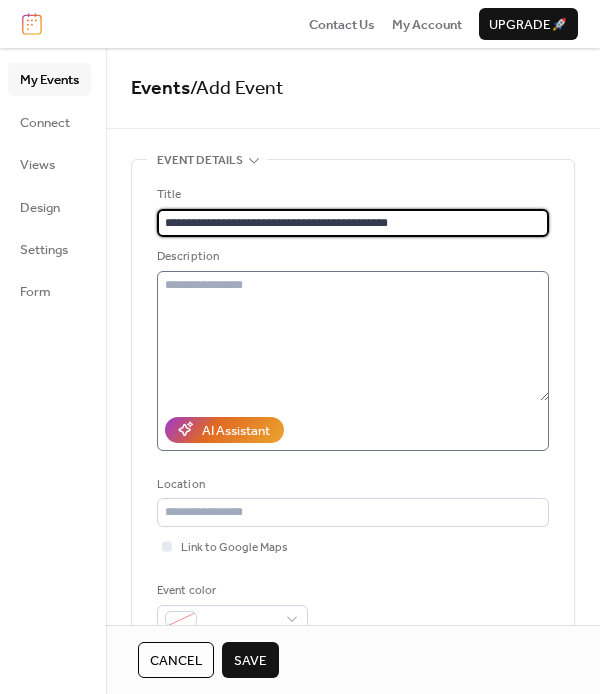 type on "**********" 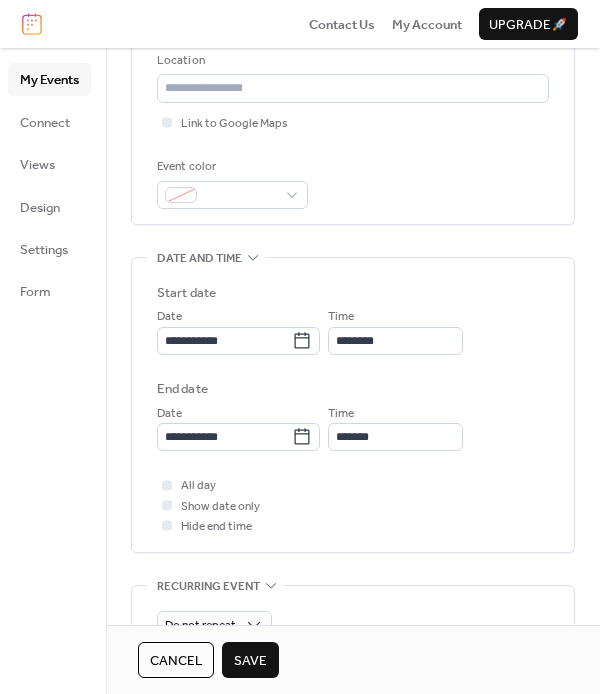 scroll, scrollTop: 459, scrollLeft: 0, axis: vertical 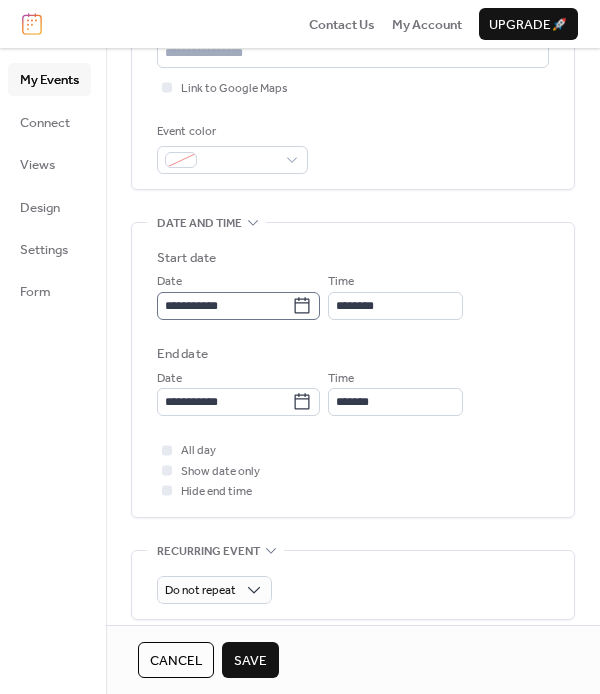 click 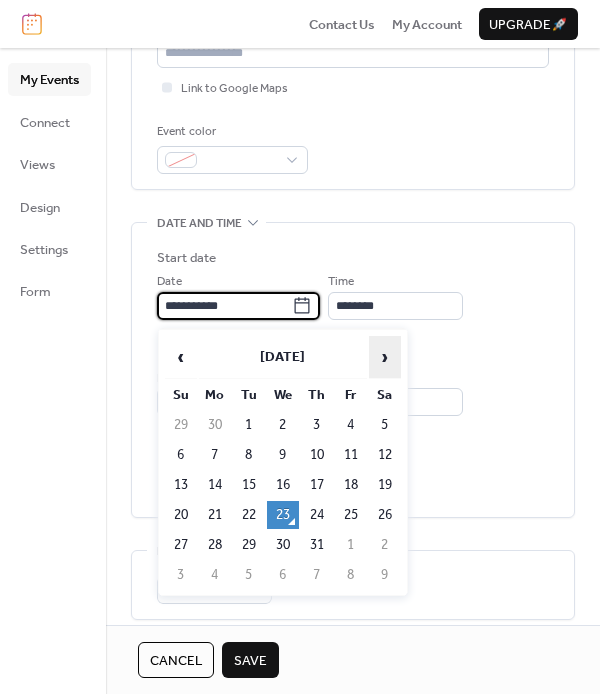 click on "›" at bounding box center (385, 357) 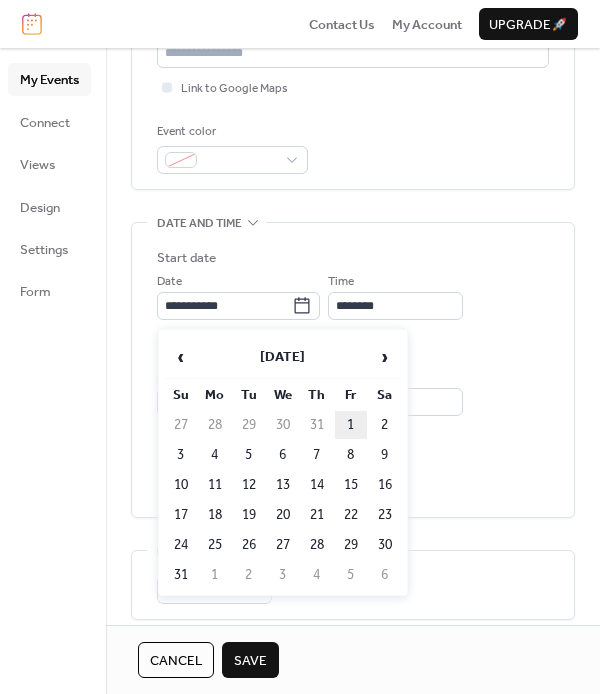click on "1" at bounding box center [351, 425] 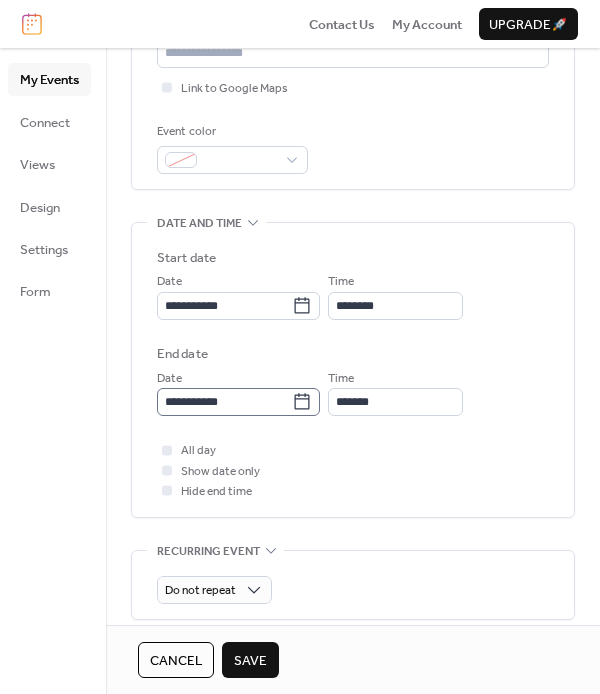click 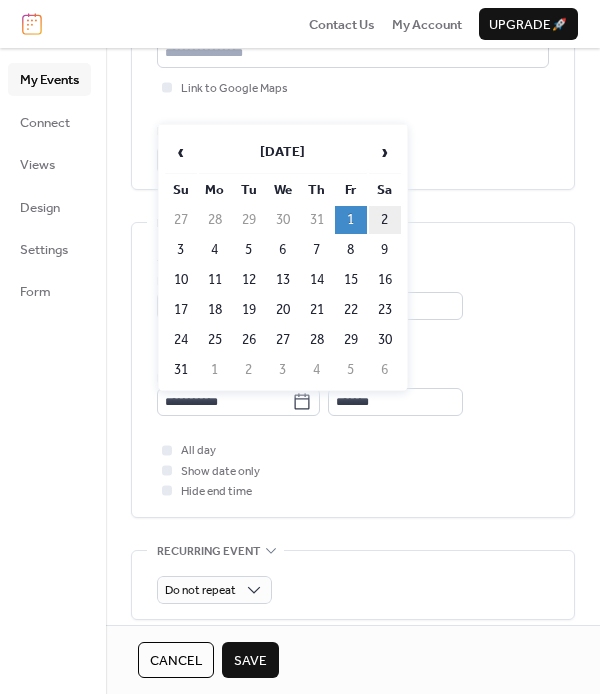 click on "2" at bounding box center (385, 220) 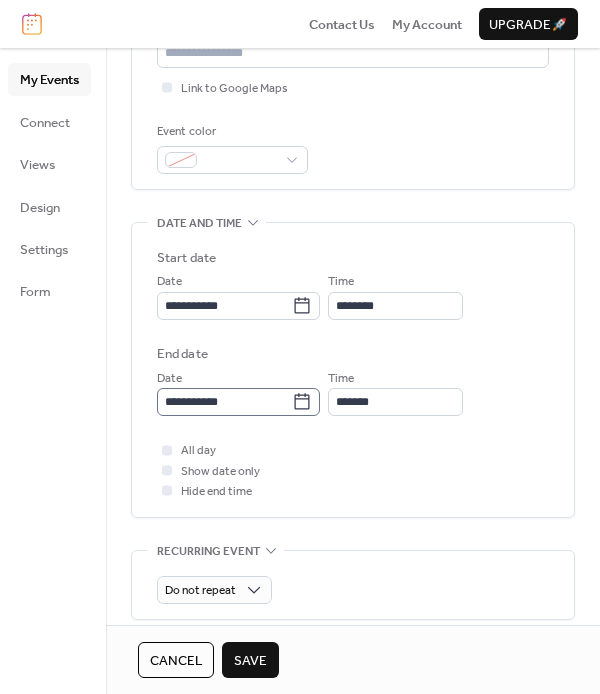 click 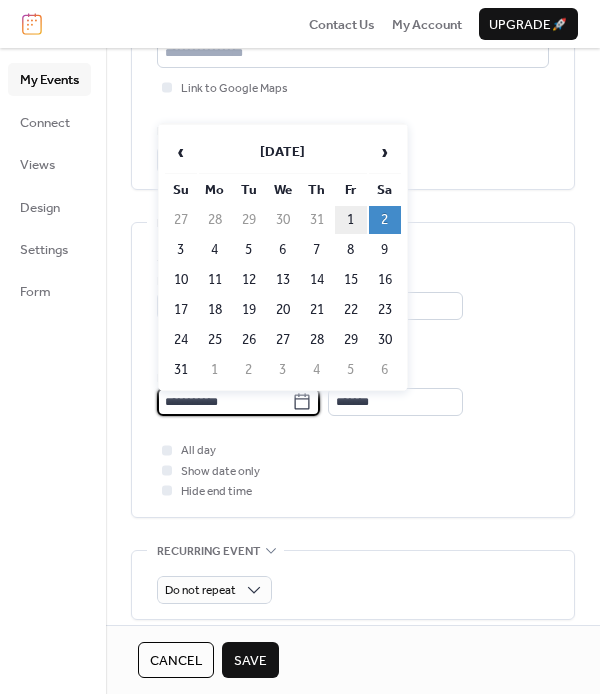 click on "1" at bounding box center [351, 220] 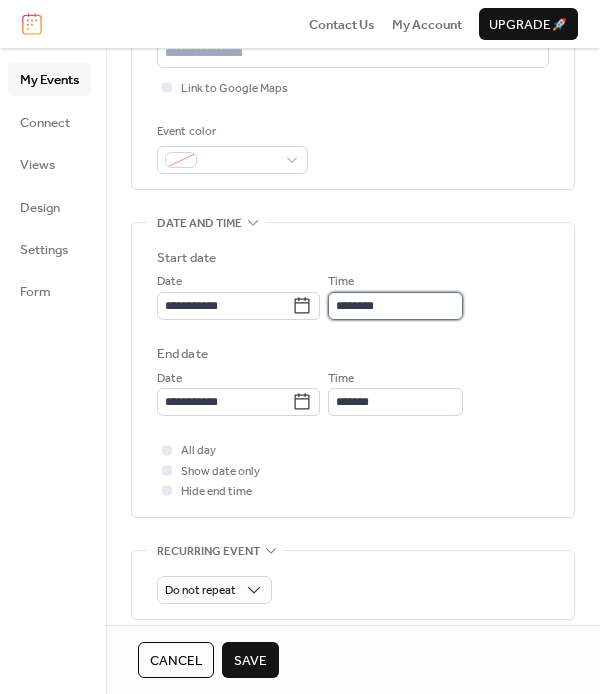 click on "********" at bounding box center [395, 306] 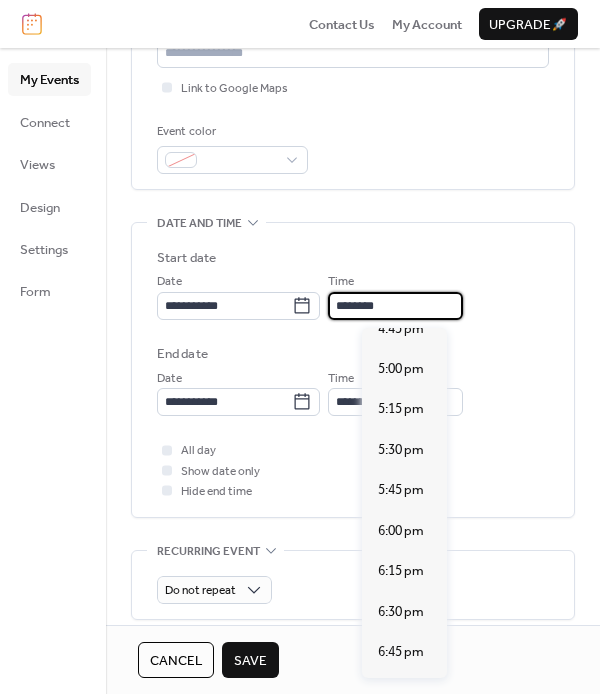 scroll, scrollTop: 2732, scrollLeft: 0, axis: vertical 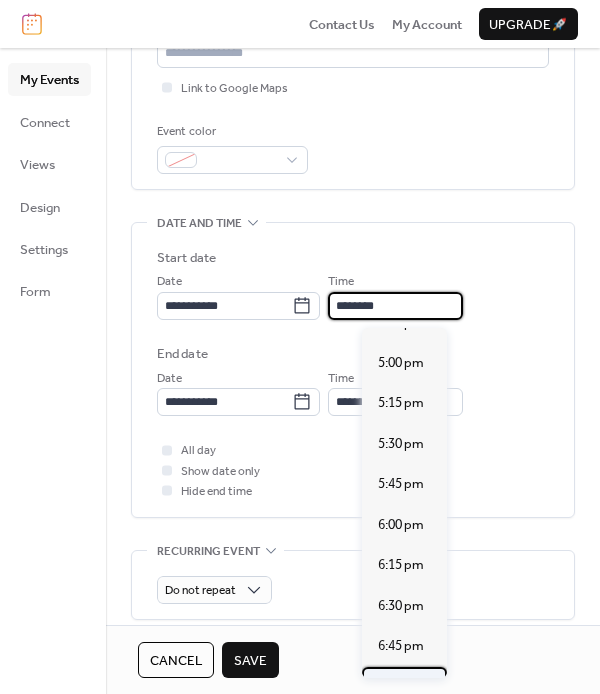 click on "7:00 pm" at bounding box center [401, 686] 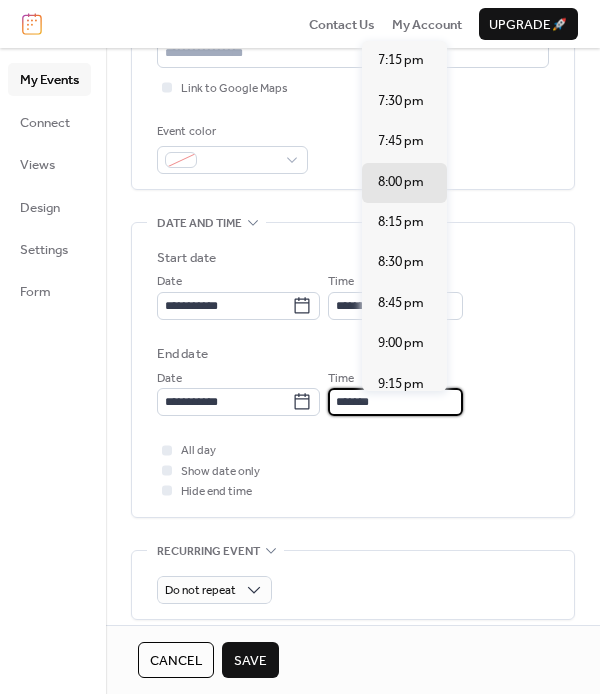 click on "*******" at bounding box center (395, 402) 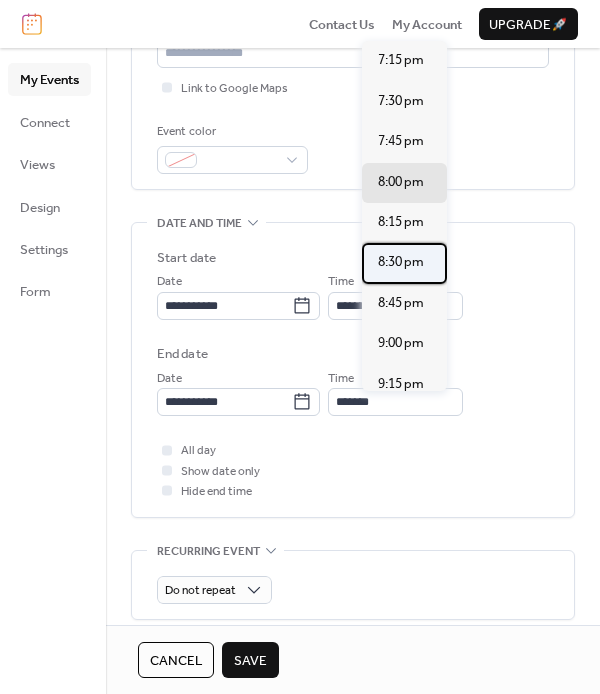 click on "8:30 pm" at bounding box center (401, 262) 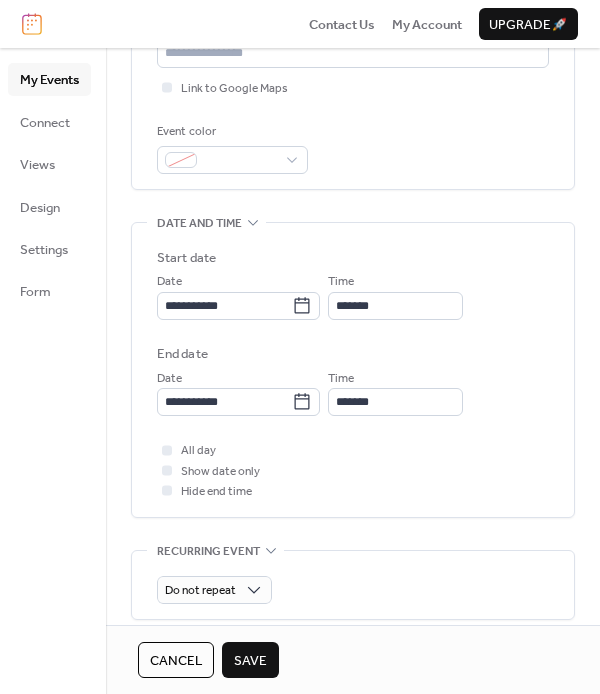 click on "End date" at bounding box center [353, 354] 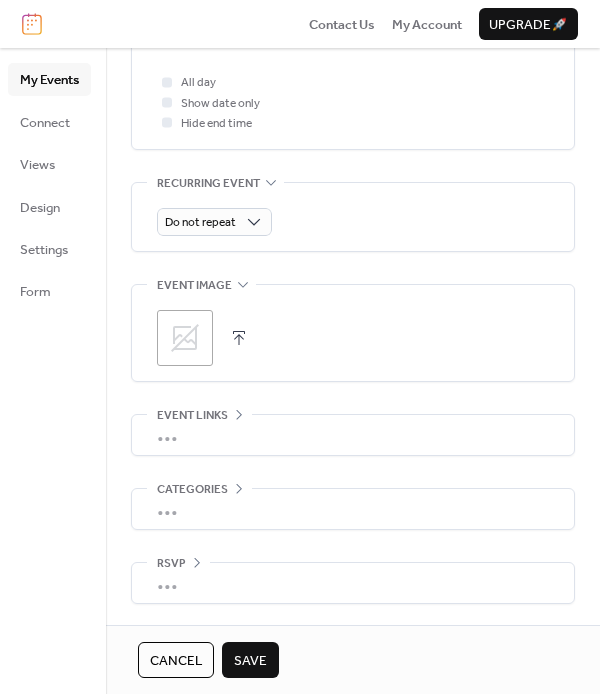 scroll, scrollTop: 830, scrollLeft: 0, axis: vertical 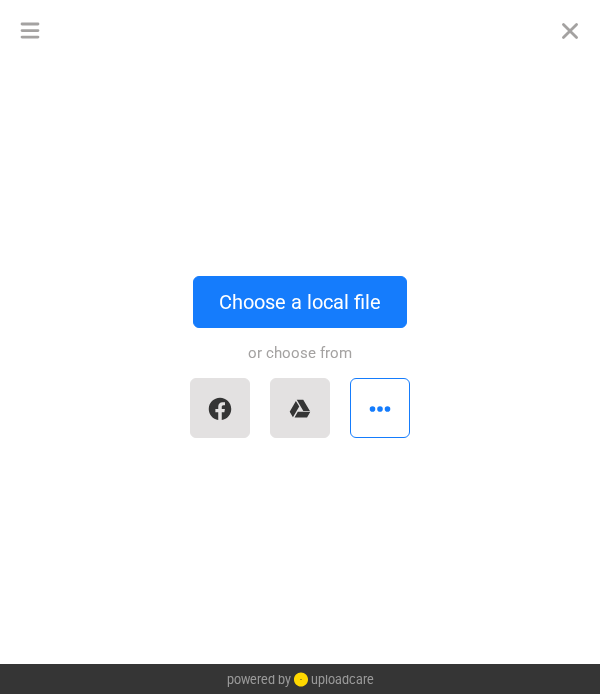 click on "or choose from" at bounding box center [300, 388] 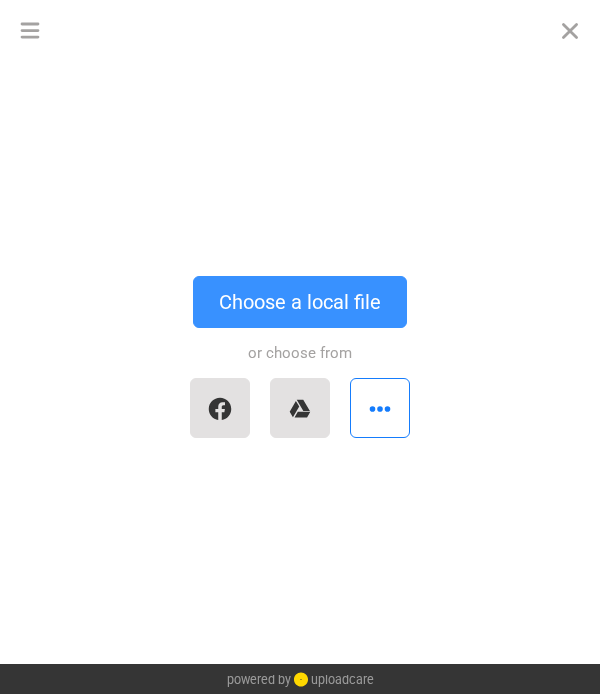 click on "Choose a local file" at bounding box center (300, 302) 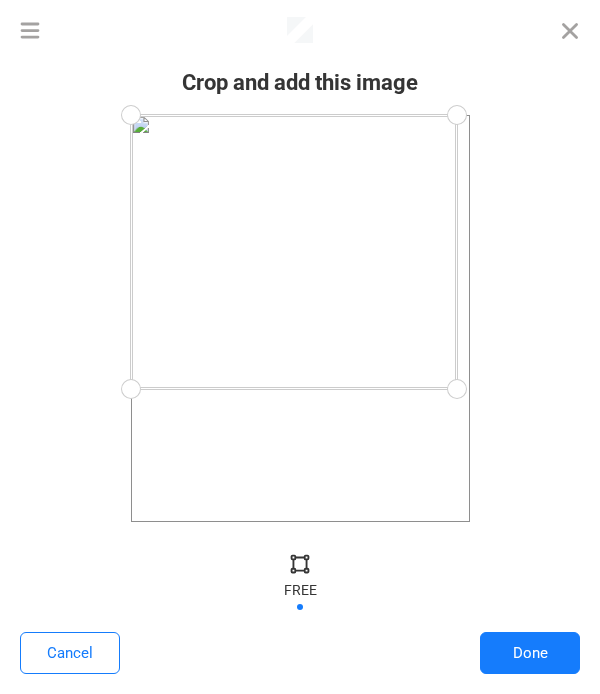 drag, startPoint x: 468, startPoint y: 528, endPoint x: 456, endPoint y: 391, distance: 137.52454 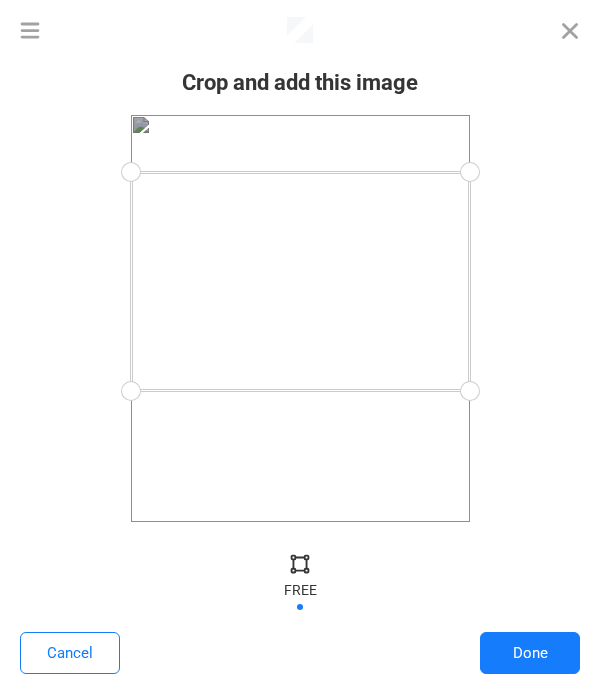 drag, startPoint x: 452, startPoint y: 122, endPoint x: 483, endPoint y: 172, distance: 58.830265 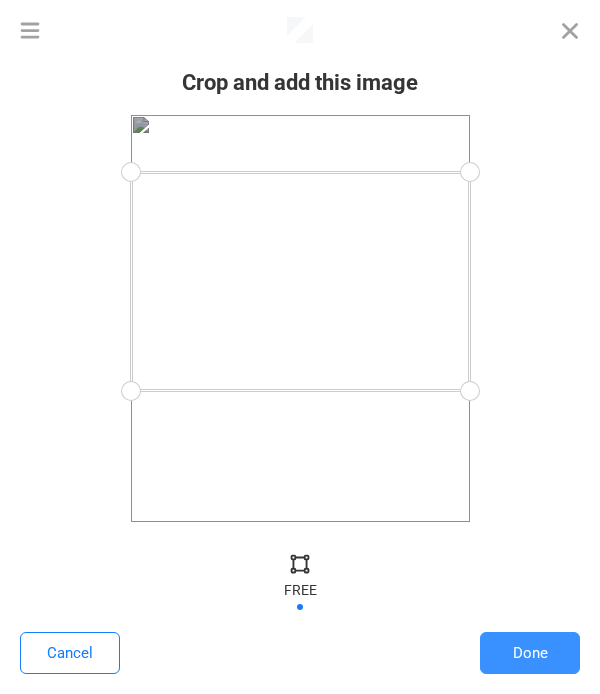 click on "Done" at bounding box center [530, 653] 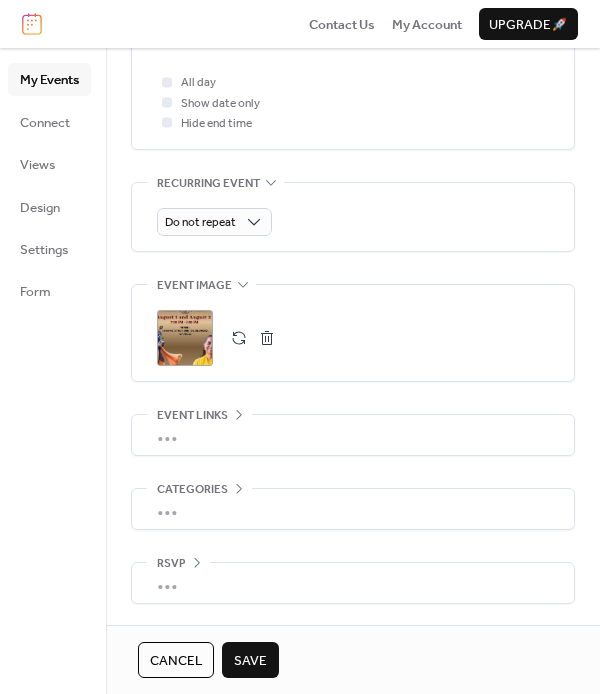 click on ";" at bounding box center [185, 338] 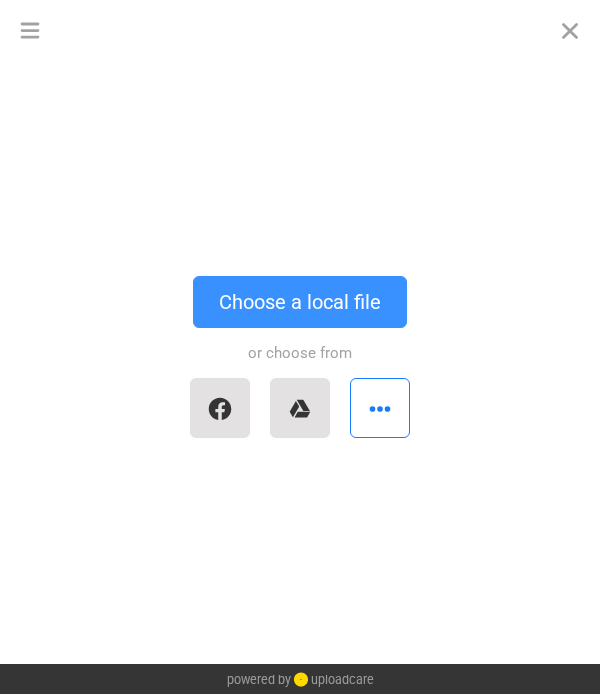 click on "Choose a local file" at bounding box center (300, 302) 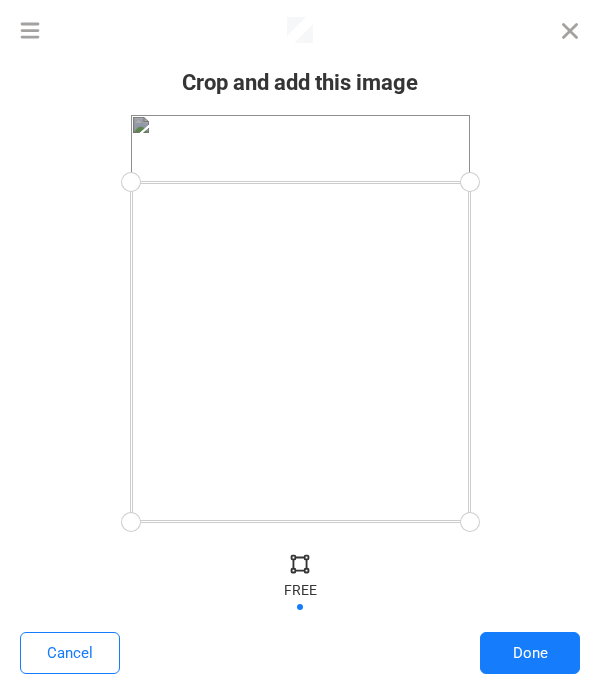 drag, startPoint x: 465, startPoint y: 118, endPoint x: 476, endPoint y: 182, distance: 64.93843 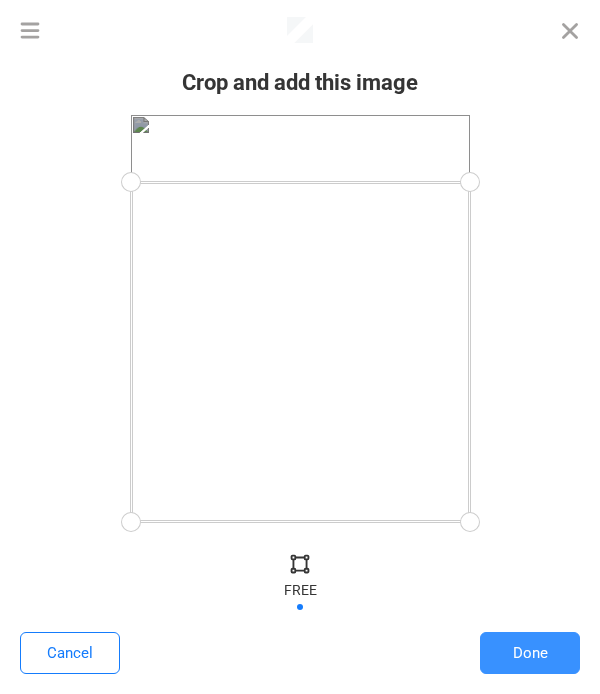 click on "Done" at bounding box center (530, 653) 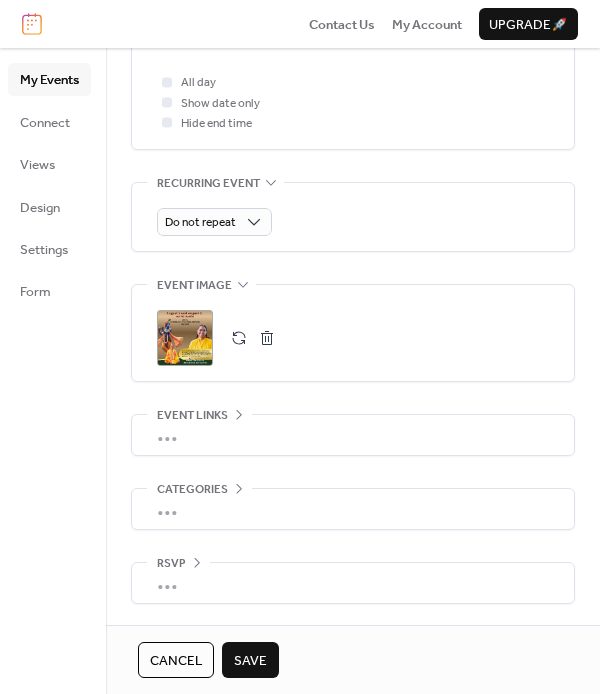 click on "Save" at bounding box center (250, 661) 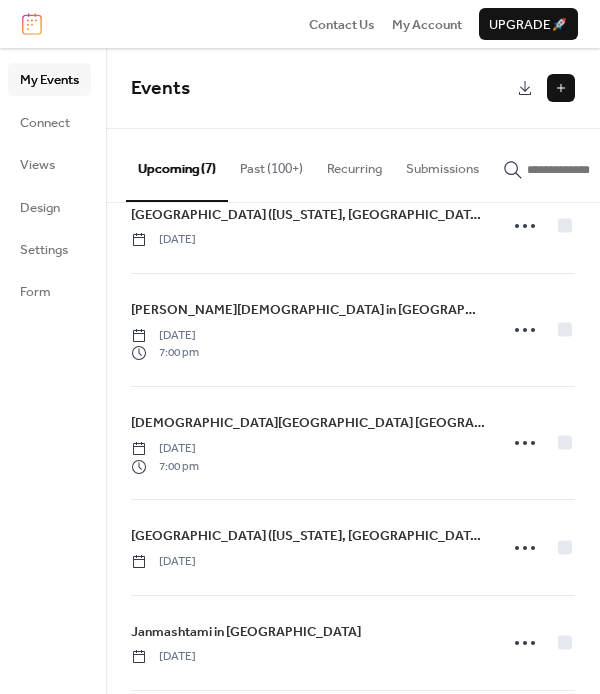 scroll, scrollTop: 177, scrollLeft: 0, axis: vertical 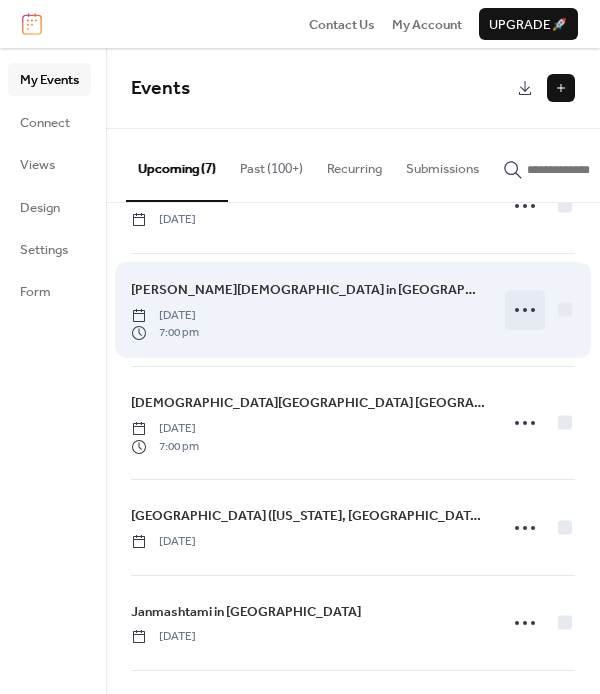 click 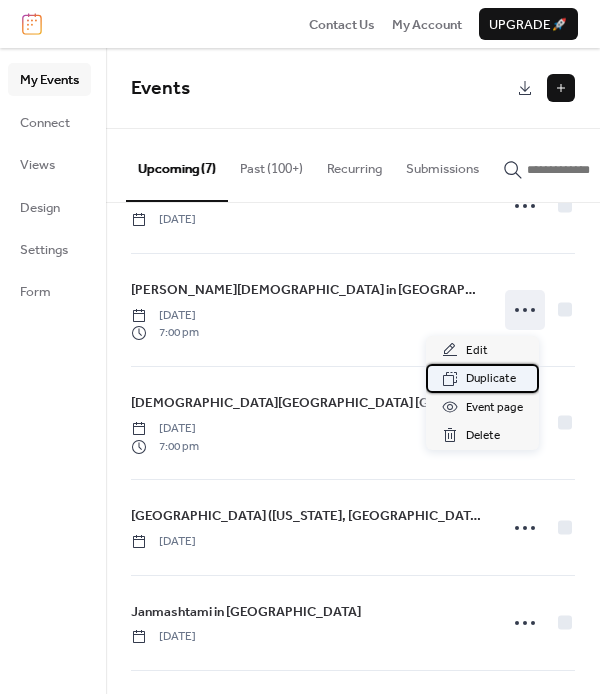 click on "Duplicate" at bounding box center (491, 379) 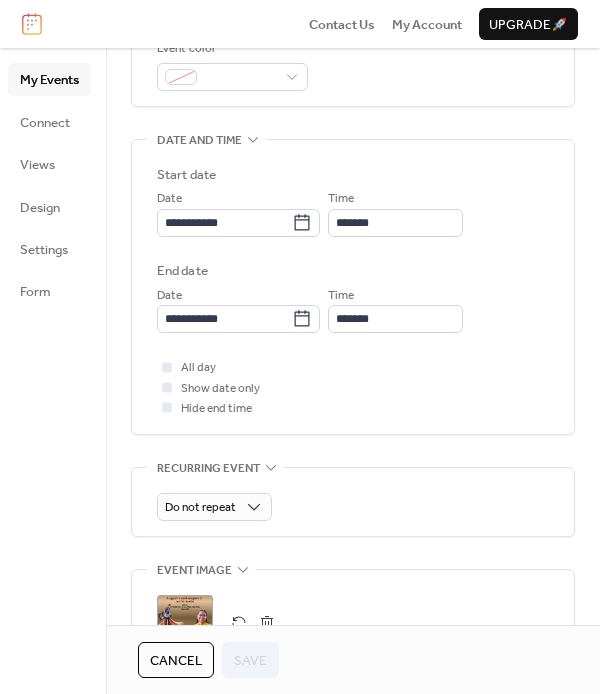 scroll, scrollTop: 546, scrollLeft: 0, axis: vertical 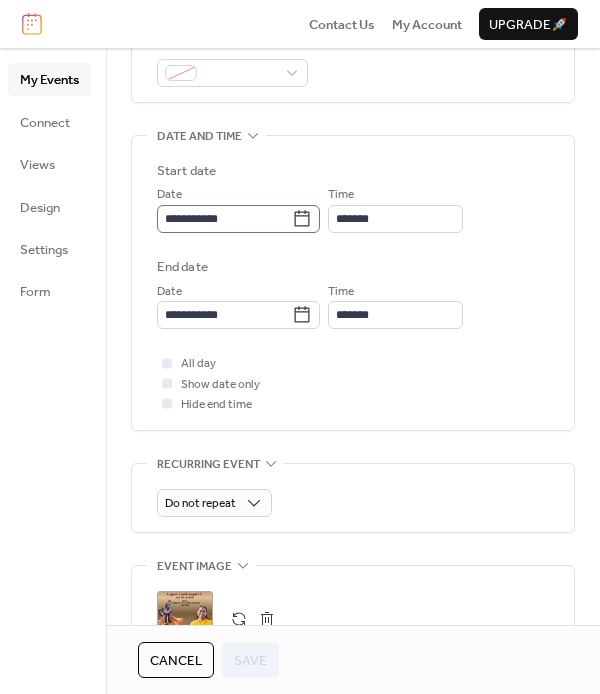 click 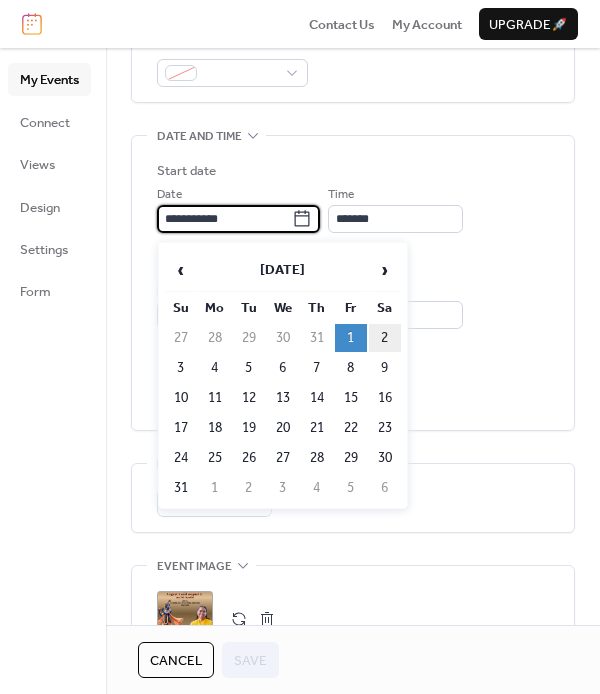 click on "2" at bounding box center [385, 338] 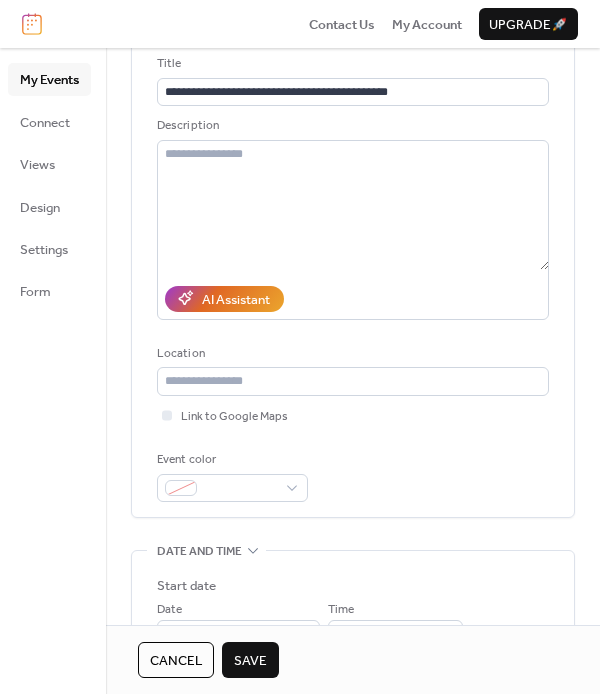 scroll, scrollTop: 141, scrollLeft: 0, axis: vertical 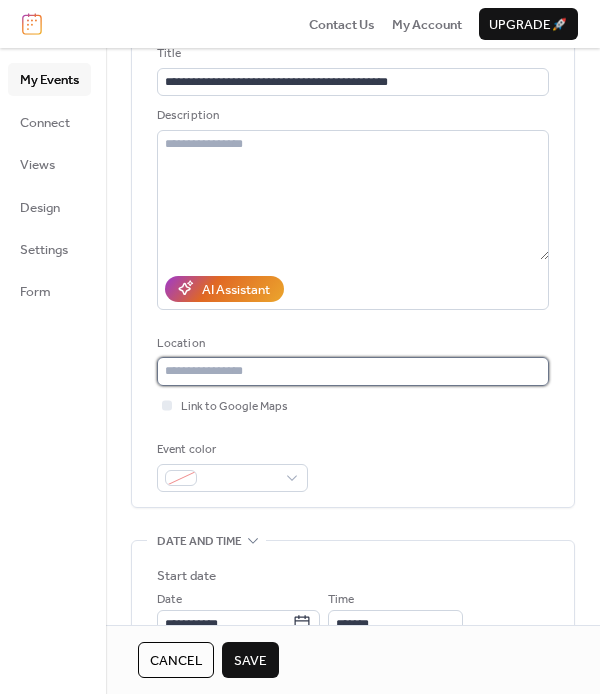 click at bounding box center [353, 371] 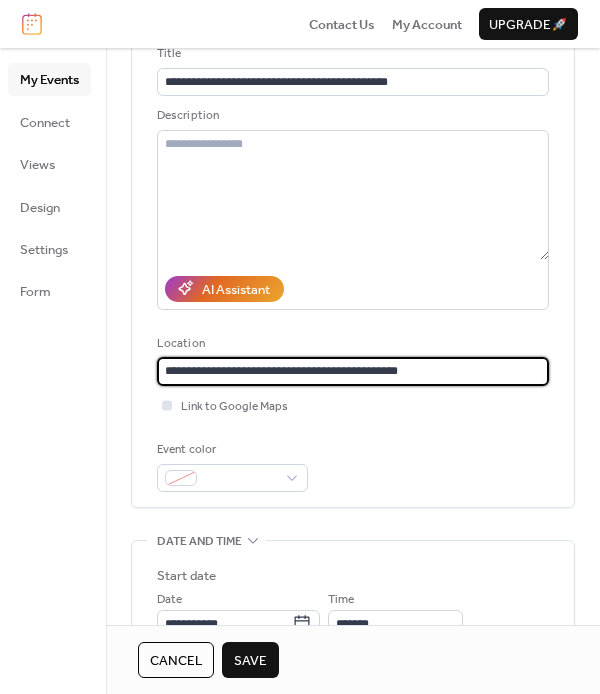 type on "**********" 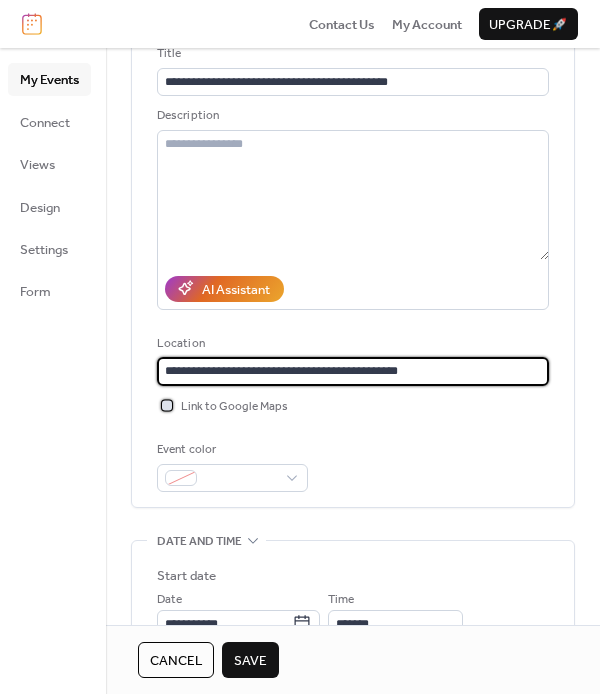 click on "Link to Google Maps" at bounding box center [234, 407] 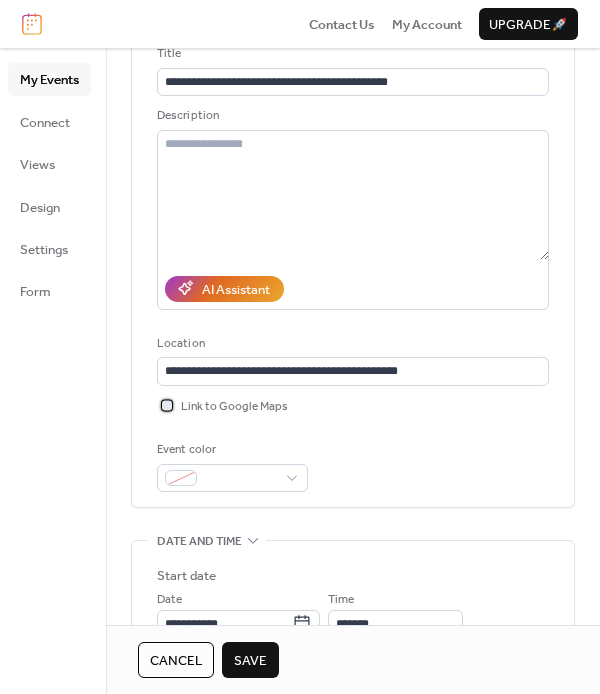 scroll, scrollTop: 209, scrollLeft: 0, axis: vertical 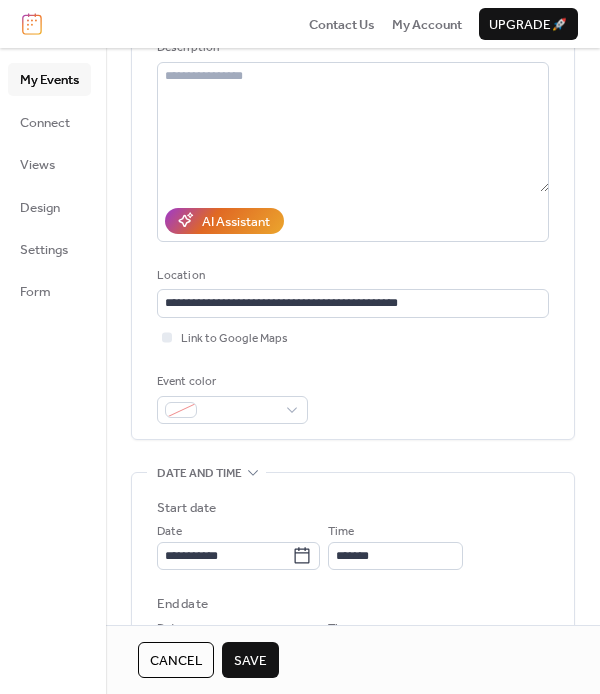 click on "Save" at bounding box center (250, 661) 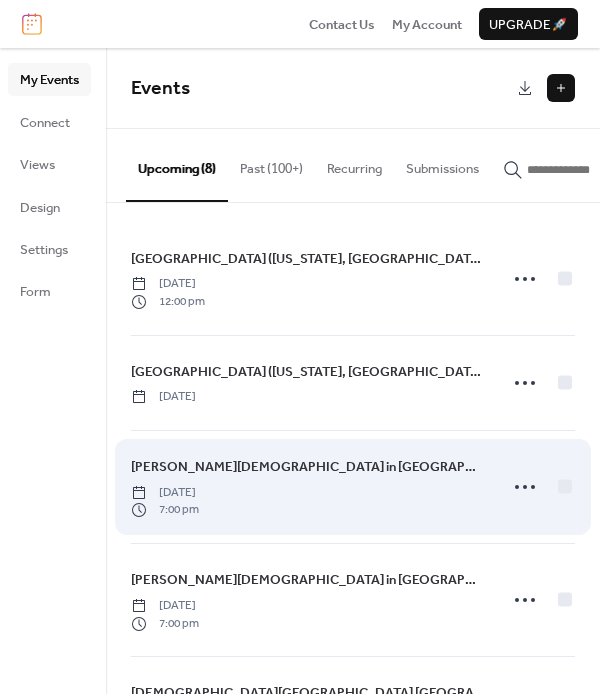click on "[PERSON_NAME] in  [GEOGRAPHIC_DATA], [US_STATE] ([GEOGRAPHIC_DATA]) [DATE] 7:00 pm" at bounding box center (308, 487) 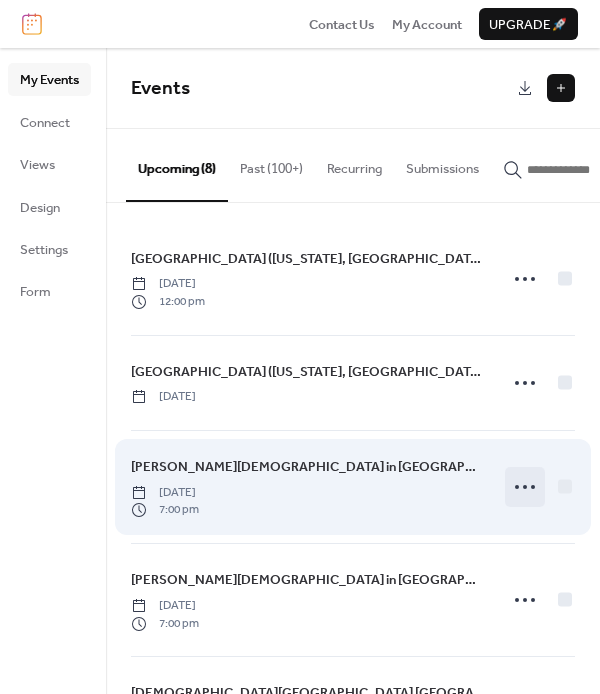 click 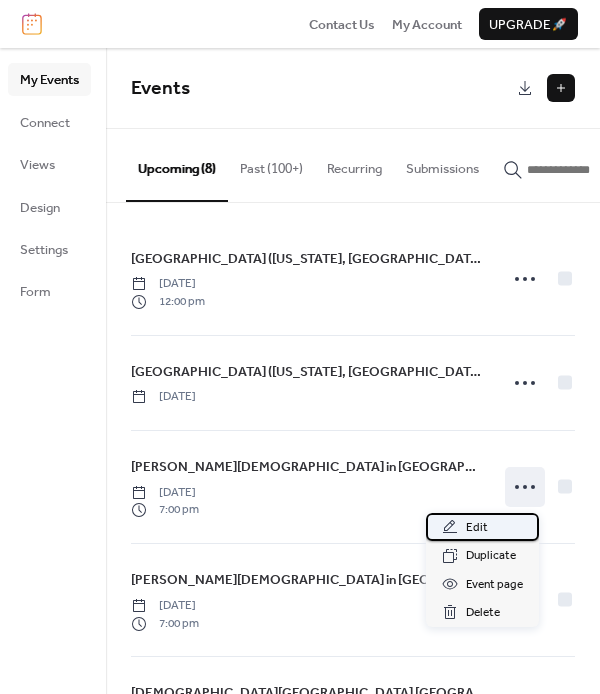 click on "Edit" at bounding box center (477, 528) 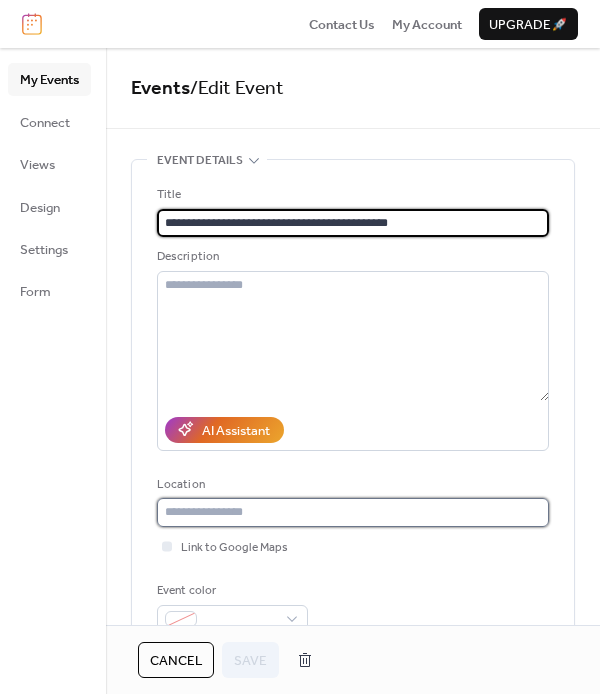 click at bounding box center [353, 512] 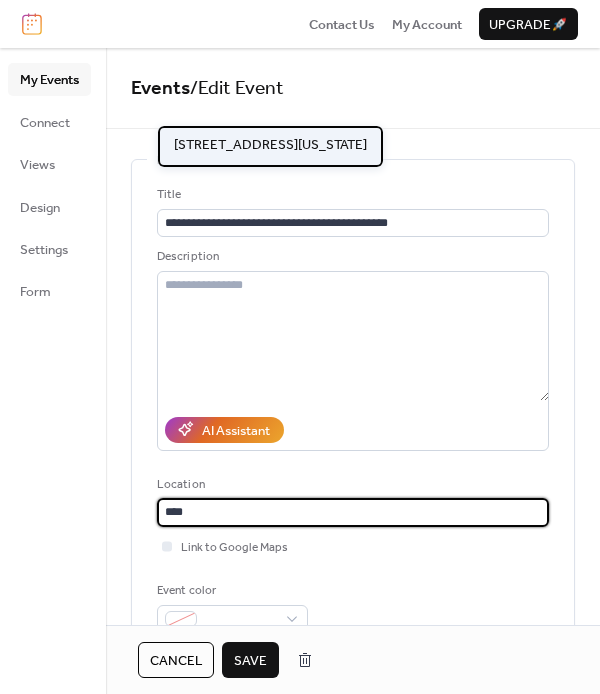 click on "[STREET_ADDRESS][US_STATE]" at bounding box center (270, 145) 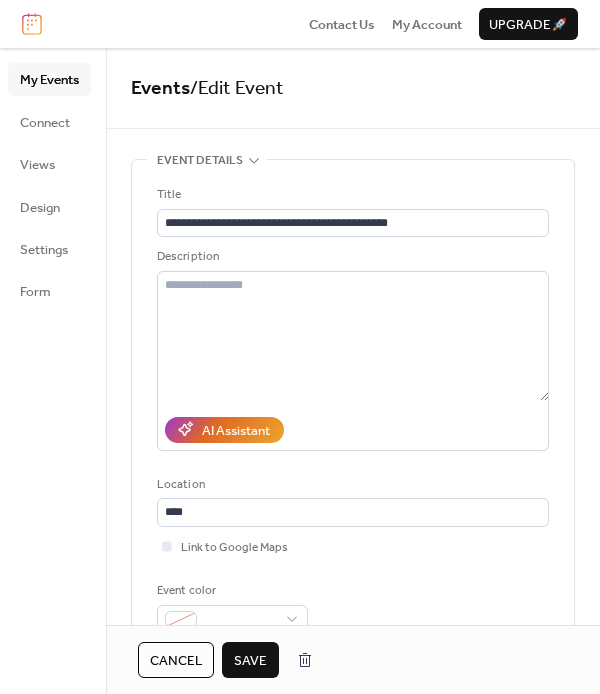 type on "**********" 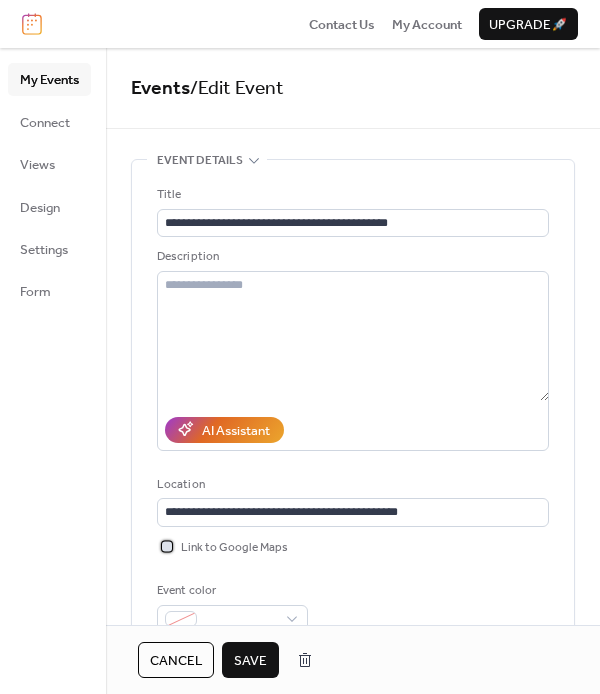 click on "Link to Google Maps" at bounding box center (234, 548) 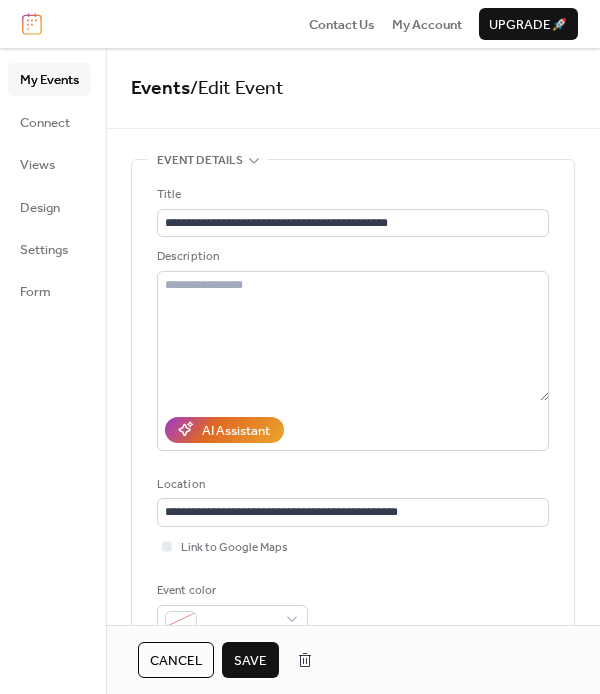 click on "Save" at bounding box center (250, 661) 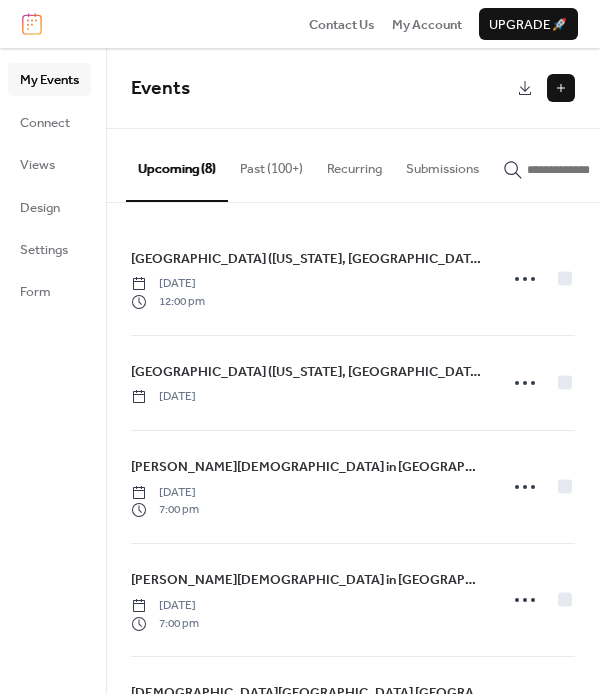 click on "Events" at bounding box center [321, 89] 